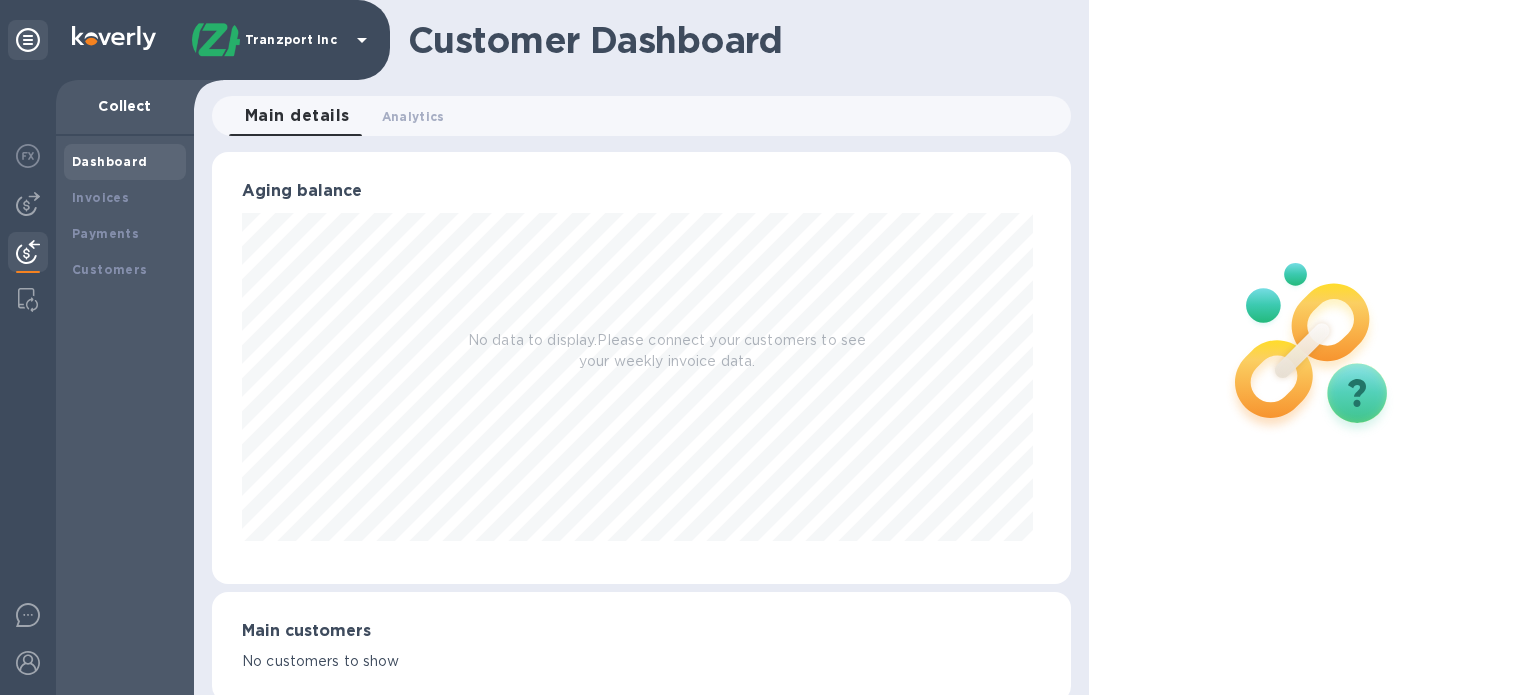 scroll, scrollTop: 0, scrollLeft: 0, axis: both 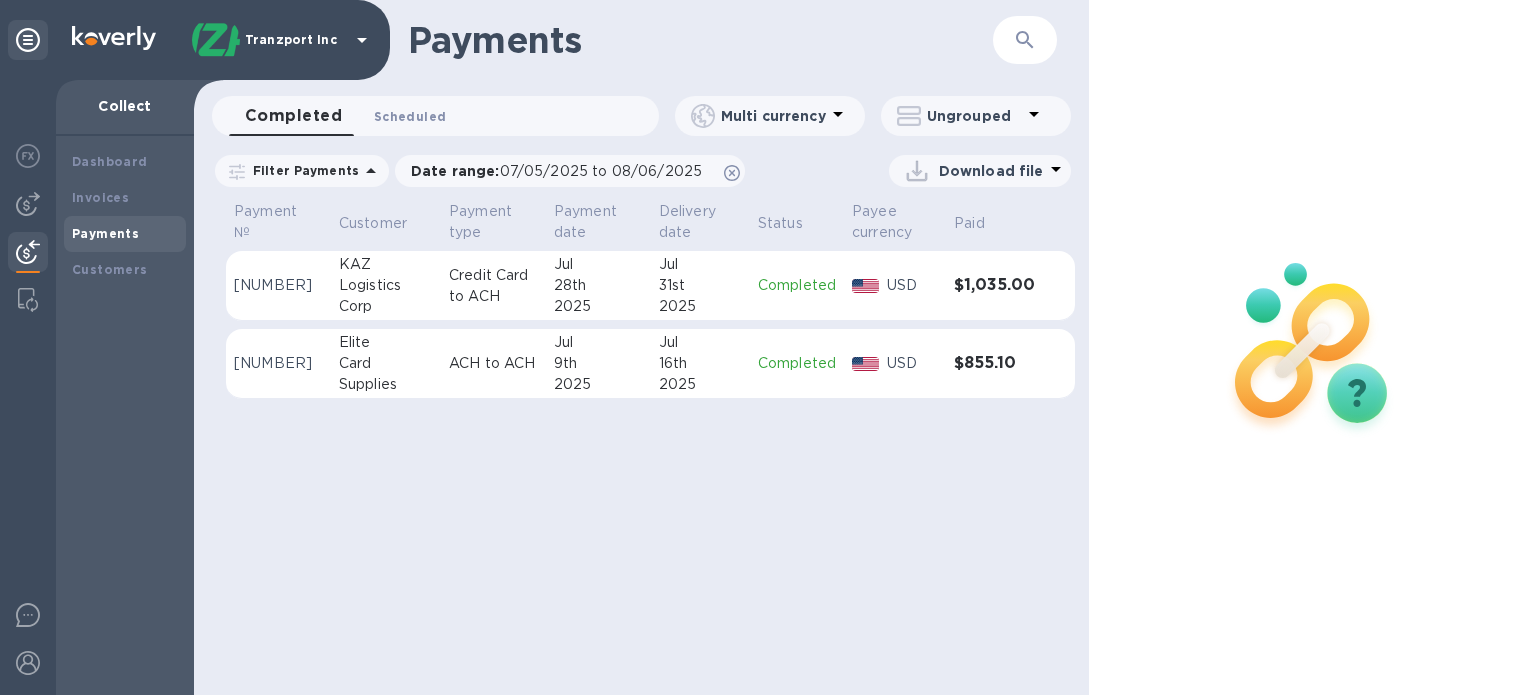 click on "Scheduled 0" at bounding box center [410, 116] 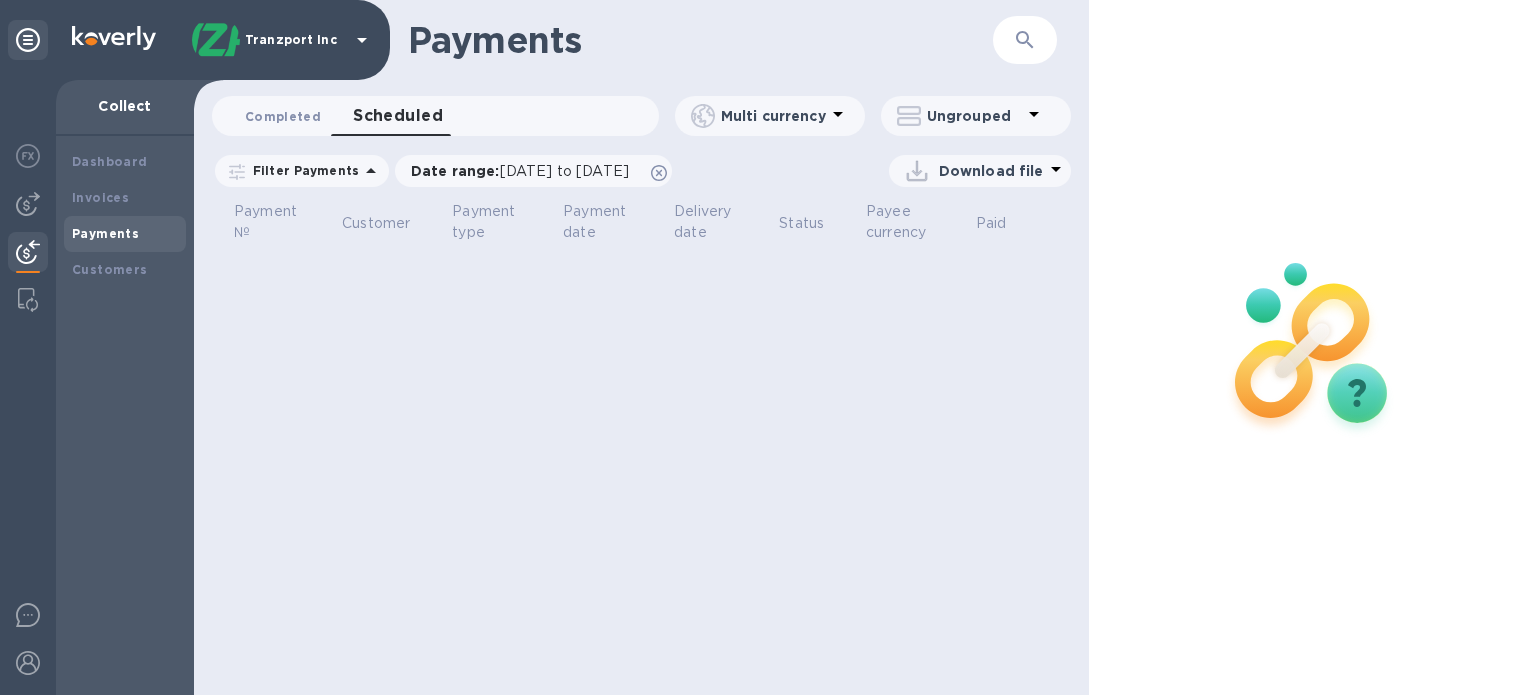 click on "Completed 0" at bounding box center (283, 116) 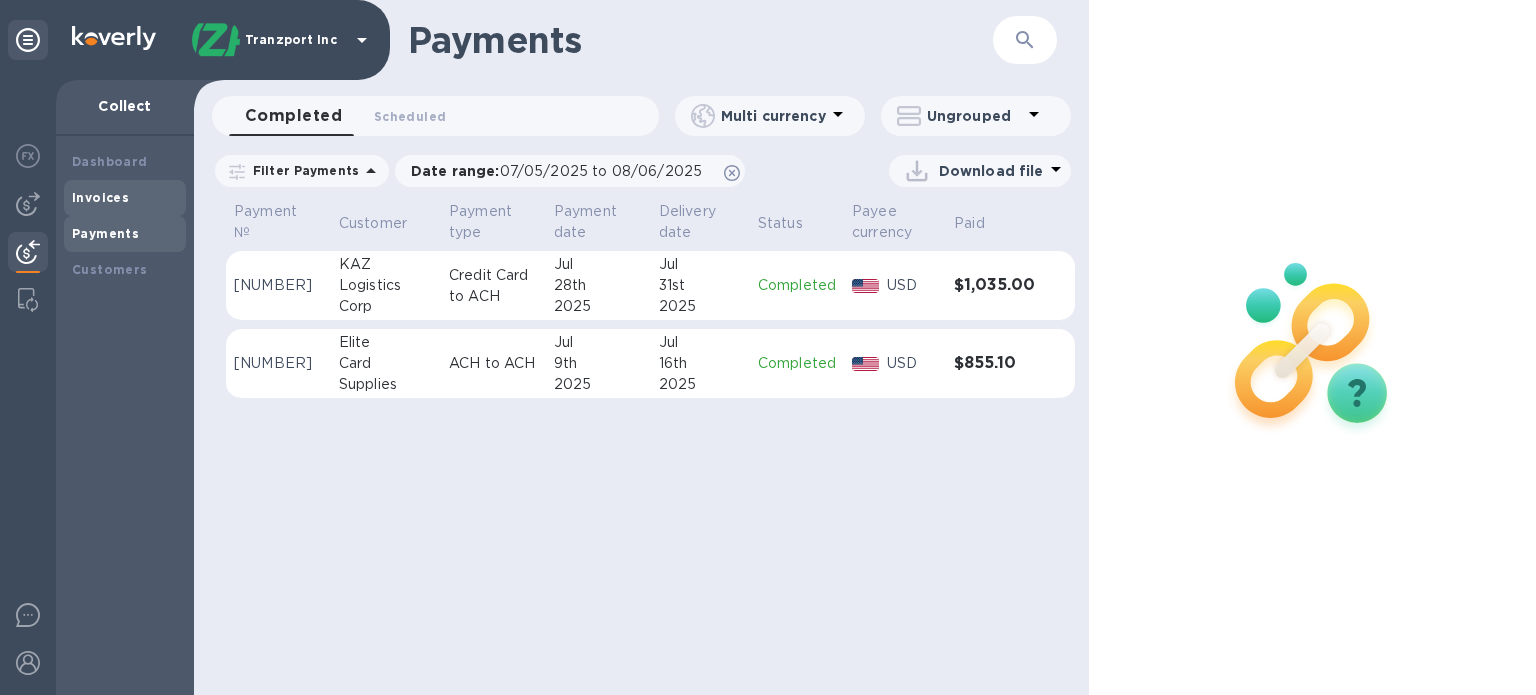 click on "Invoices" at bounding box center [125, 198] 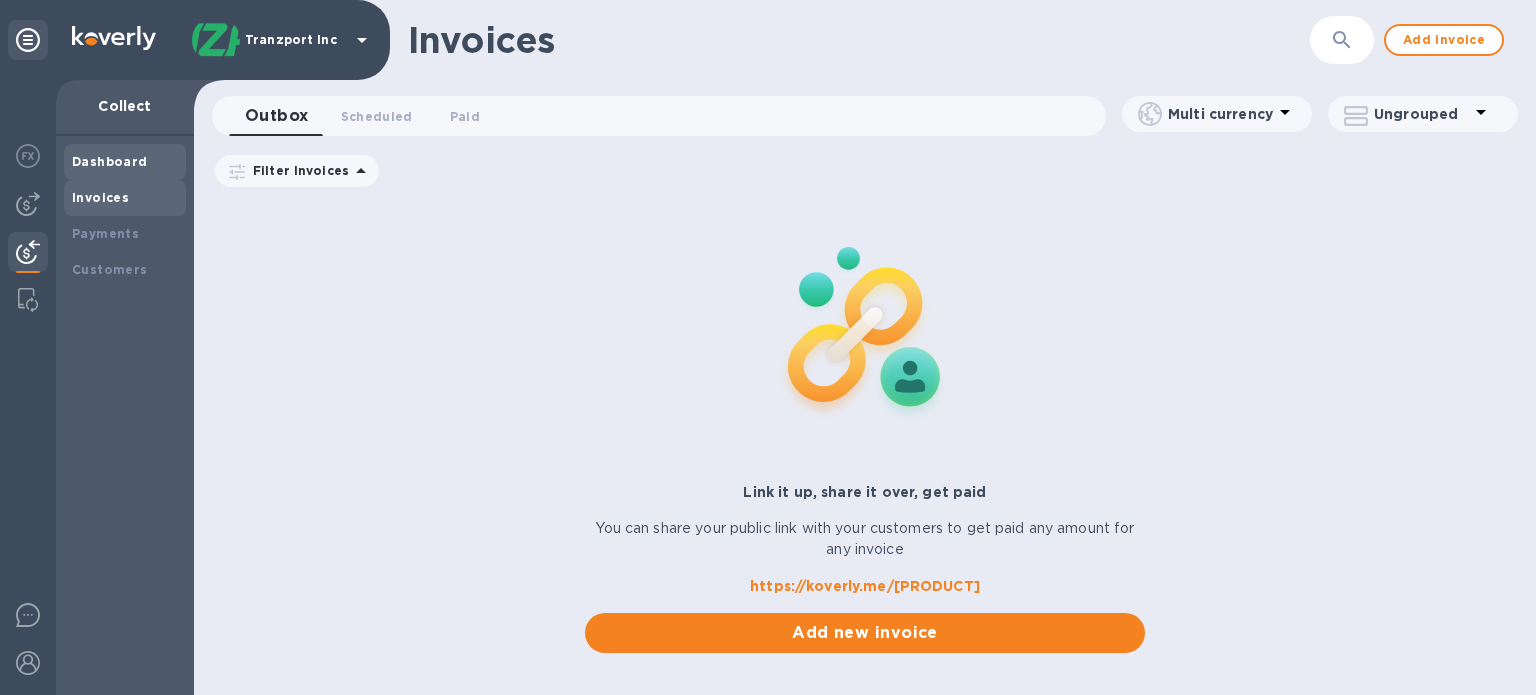 click on "Dashboard" at bounding box center (110, 161) 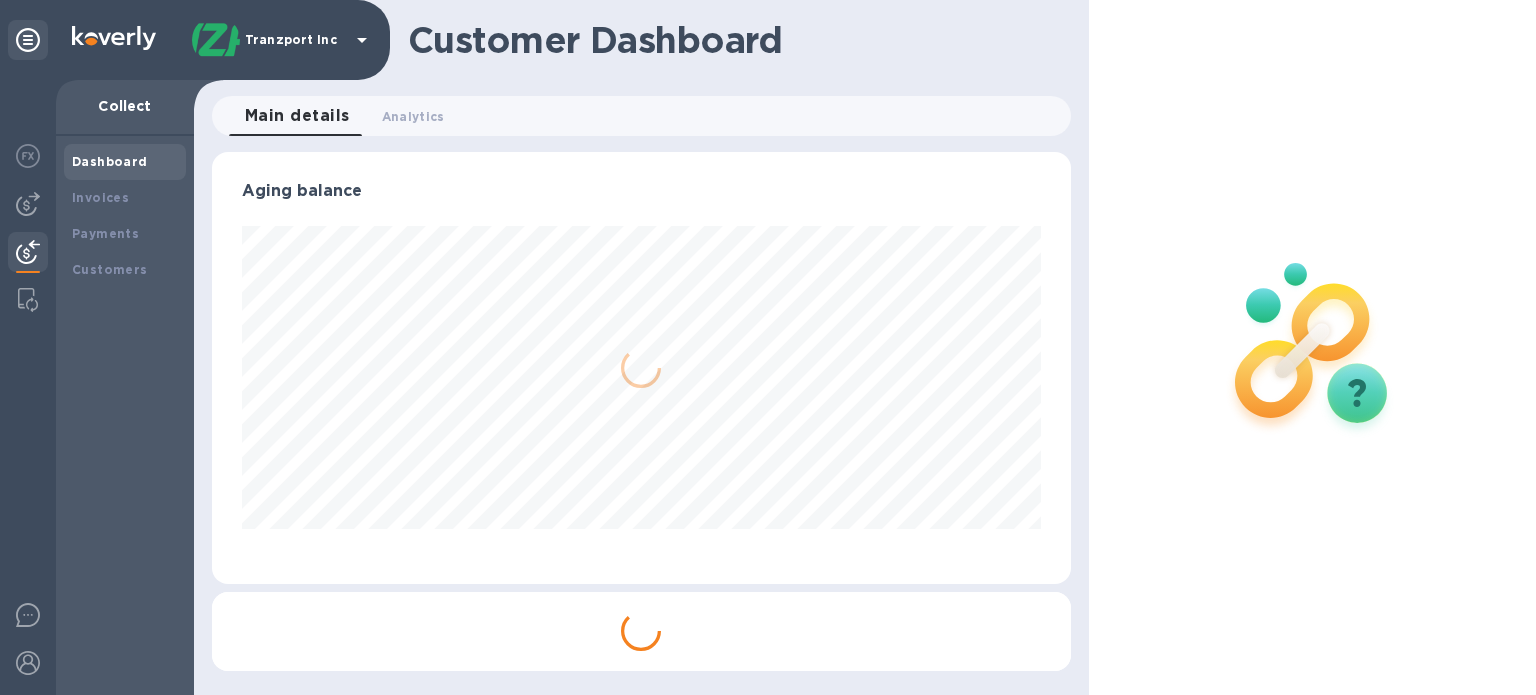 scroll, scrollTop: 999568, scrollLeft: 999149, axis: both 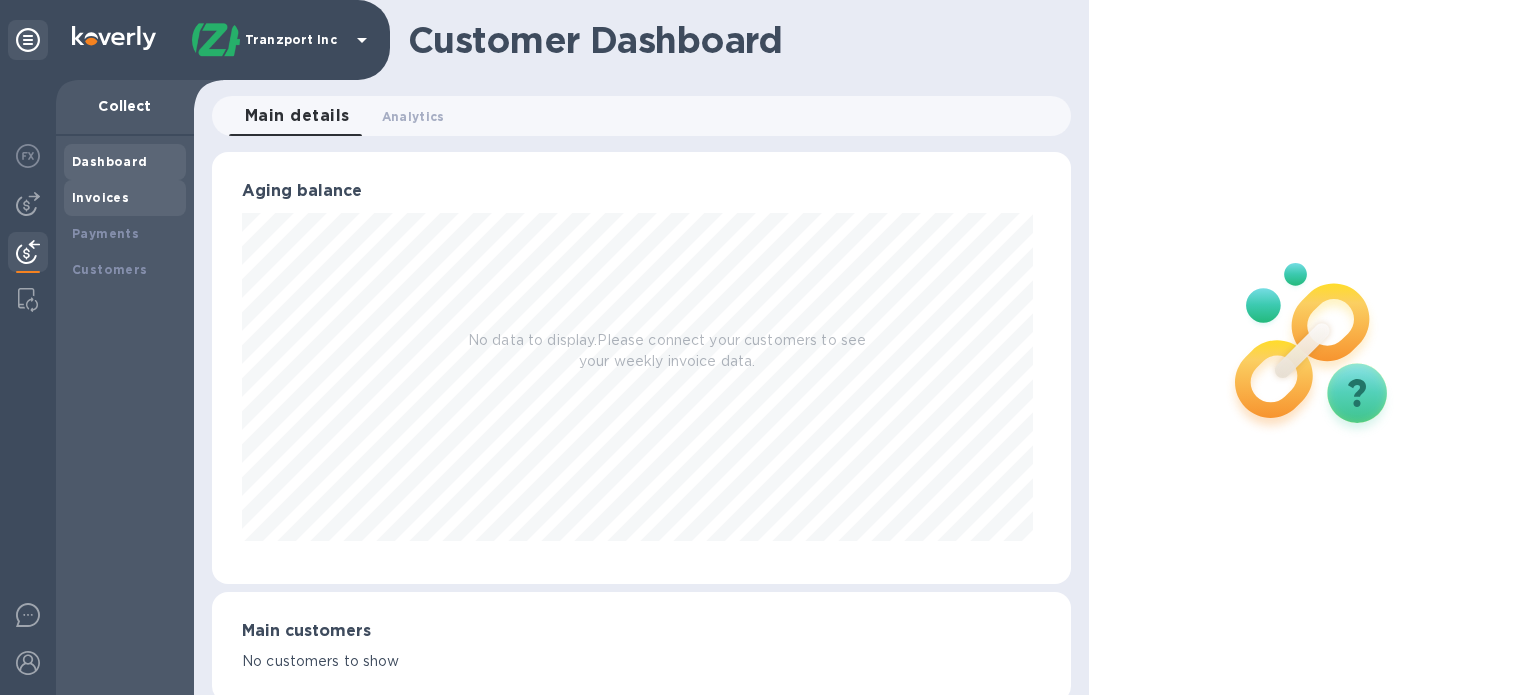 click on "Invoices" at bounding box center (100, 197) 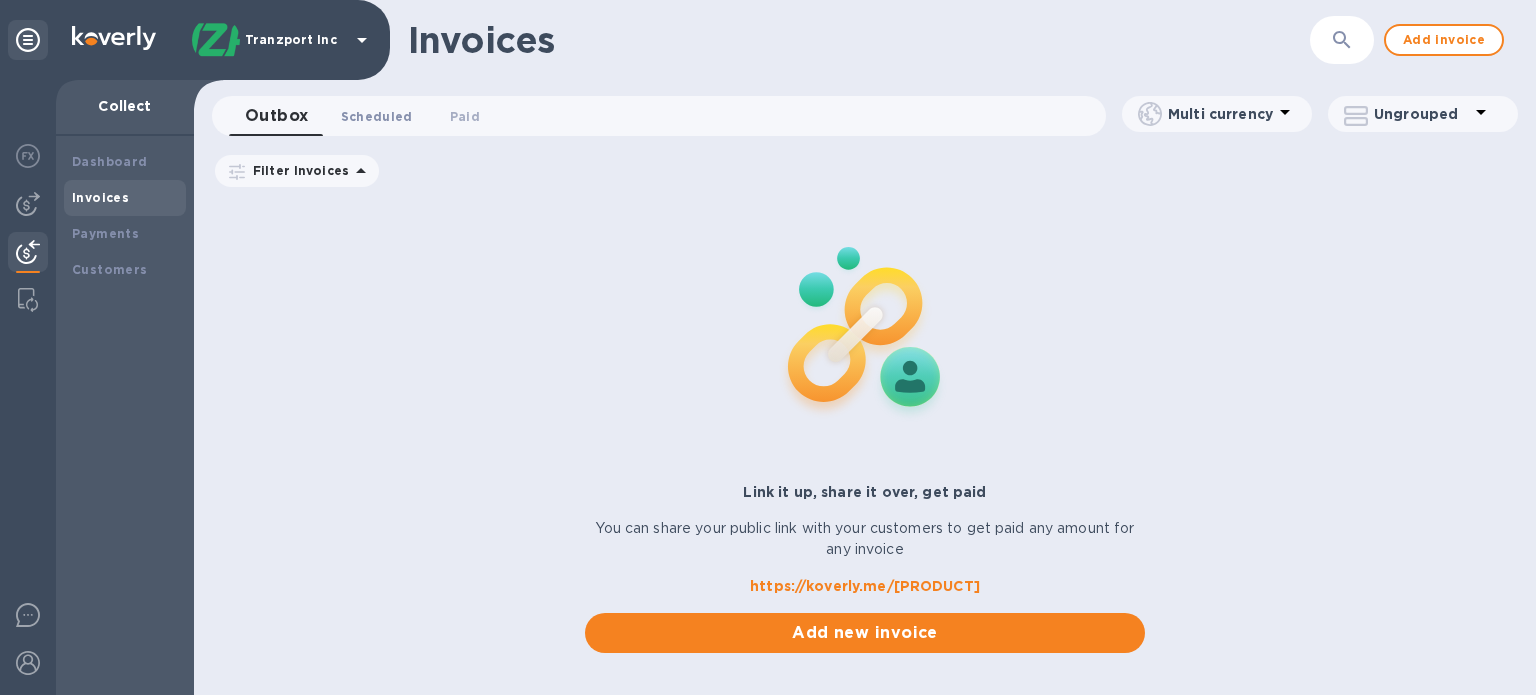 click on "Scheduled 0" at bounding box center (377, 116) 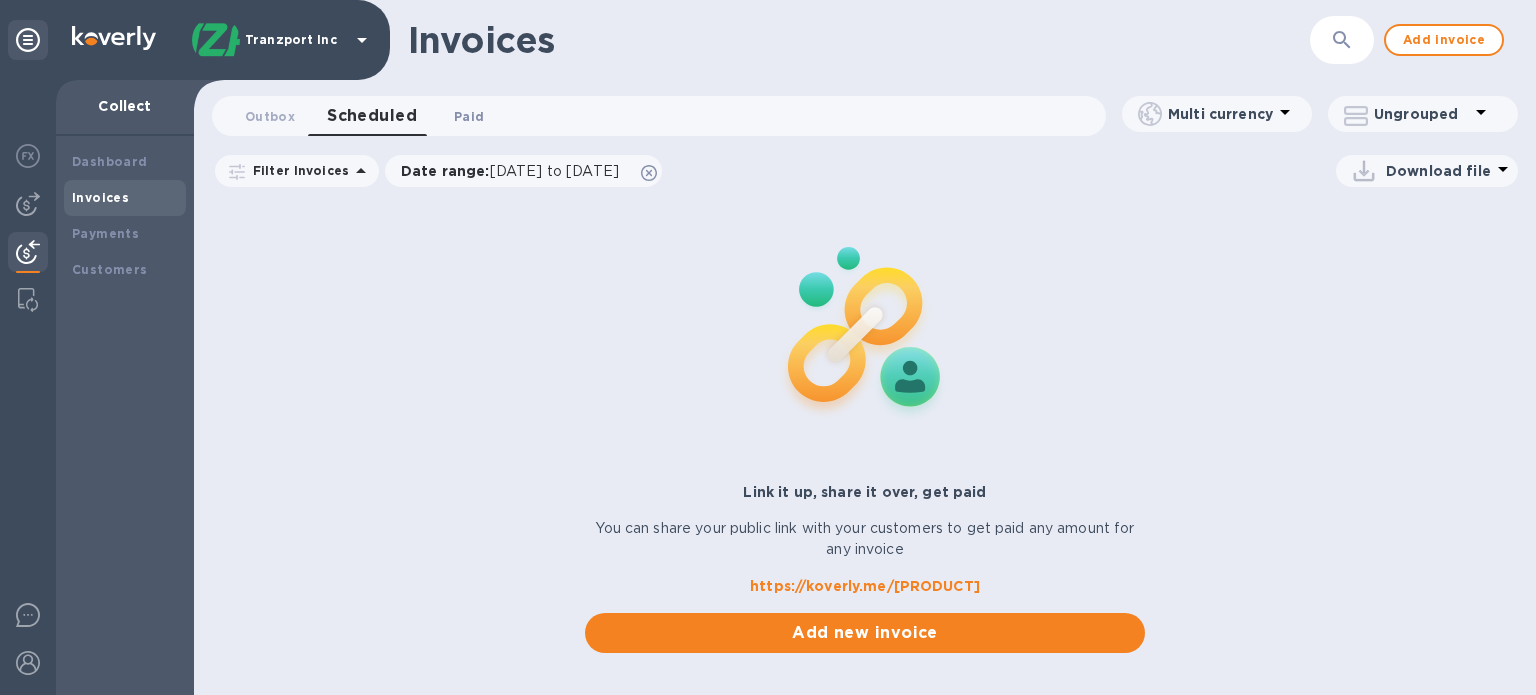click on "Paid 0" at bounding box center [469, 116] 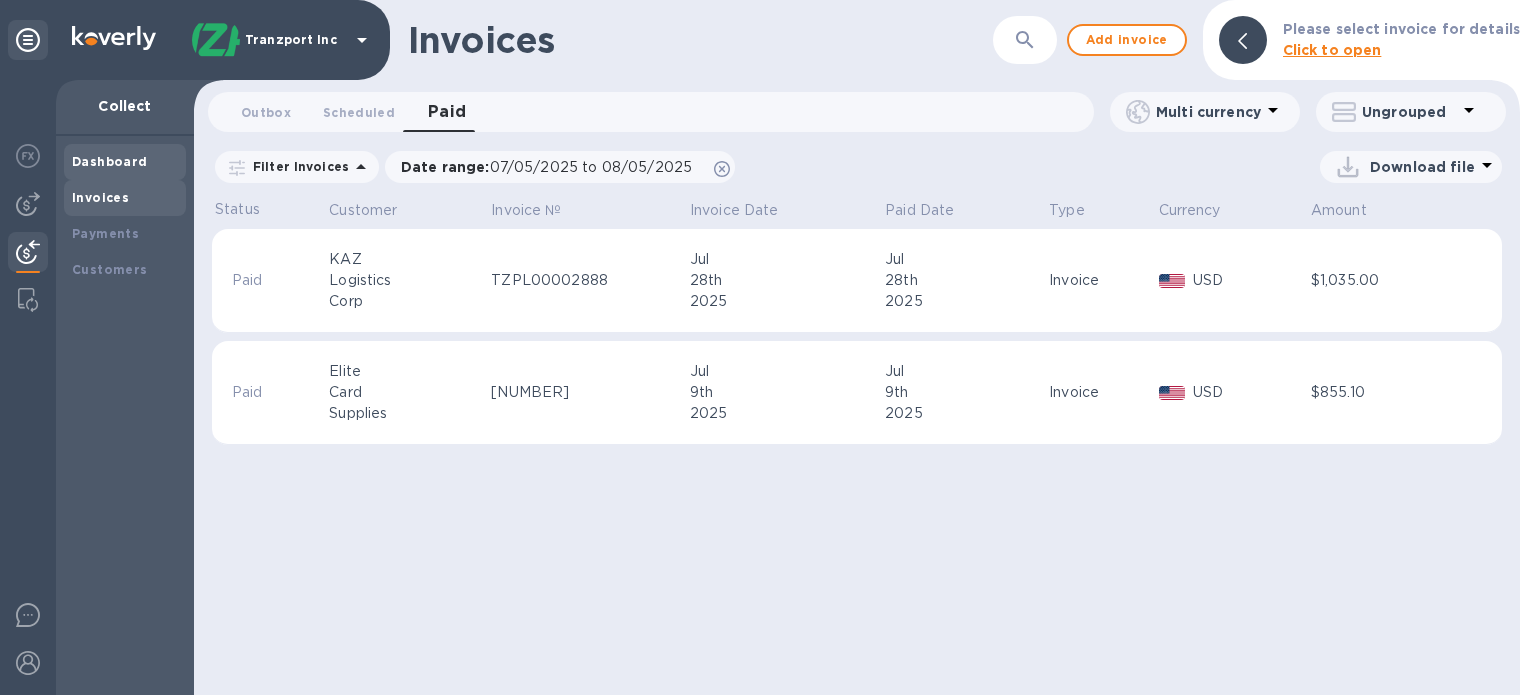 click on "Dashboard" at bounding box center [110, 161] 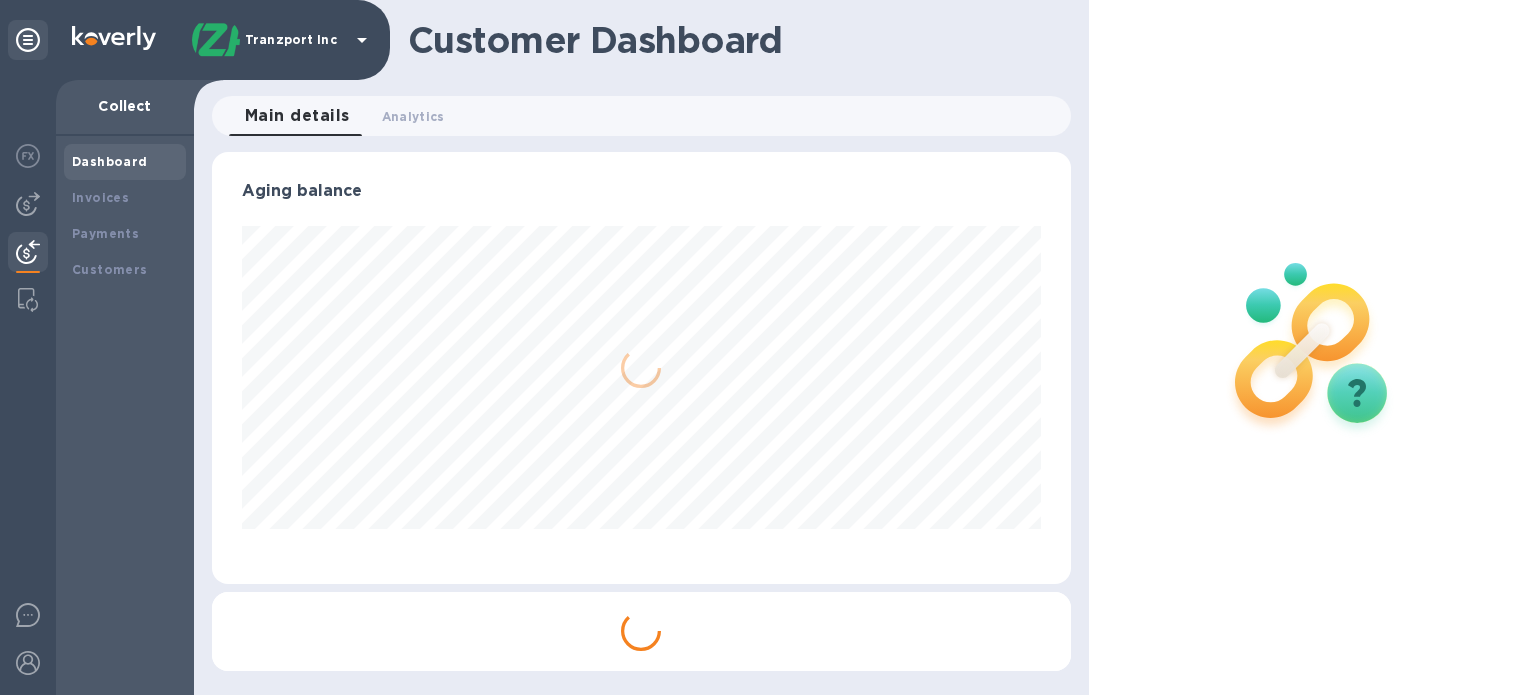 scroll, scrollTop: 432, scrollLeft: 851, axis: both 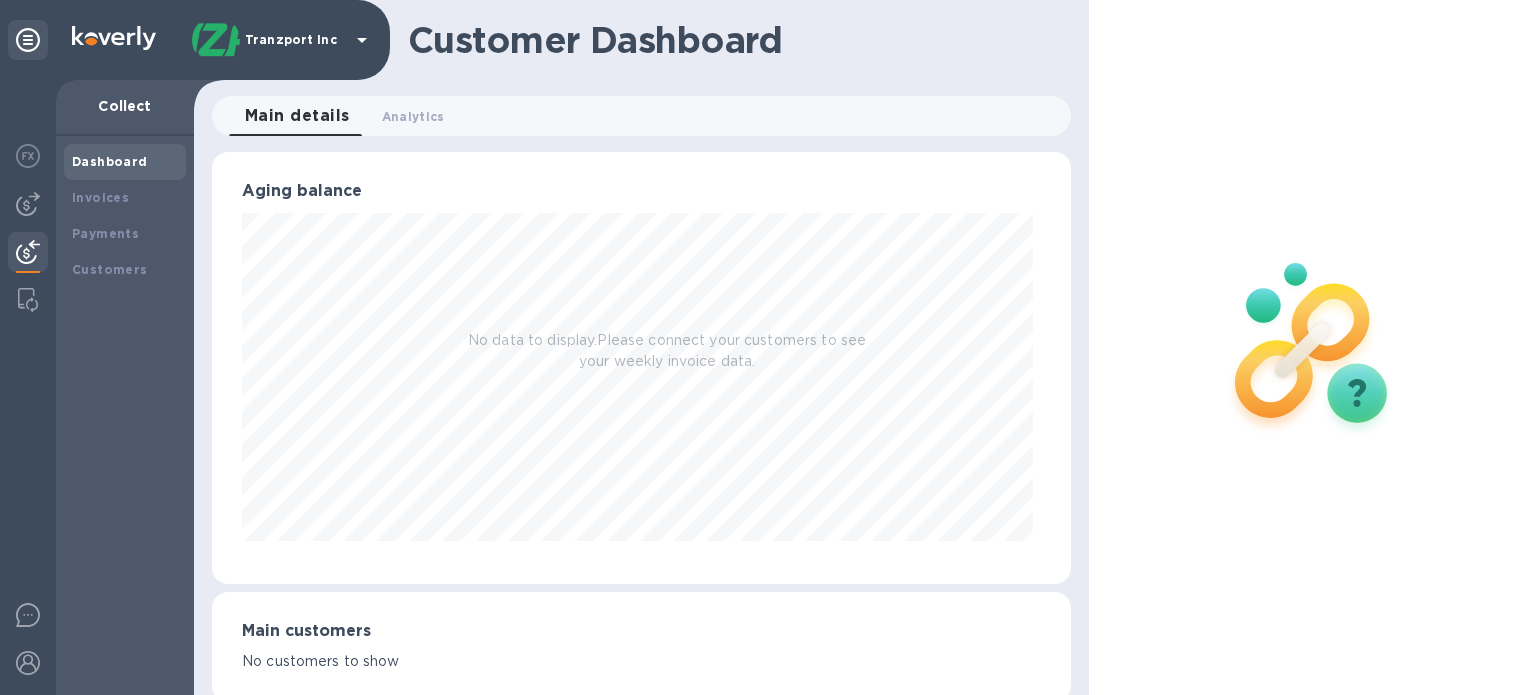 click on "Collect" at bounding box center [125, 106] 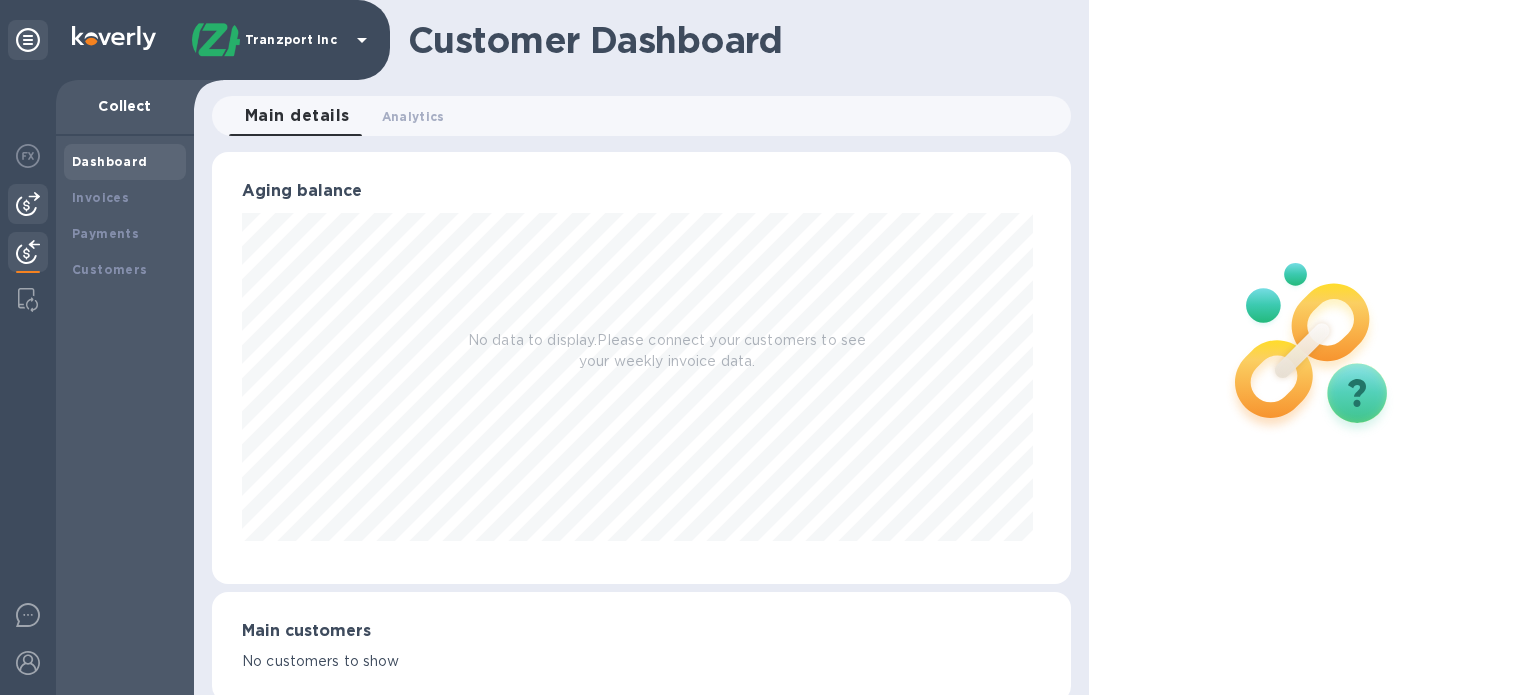 click at bounding box center [28, 204] 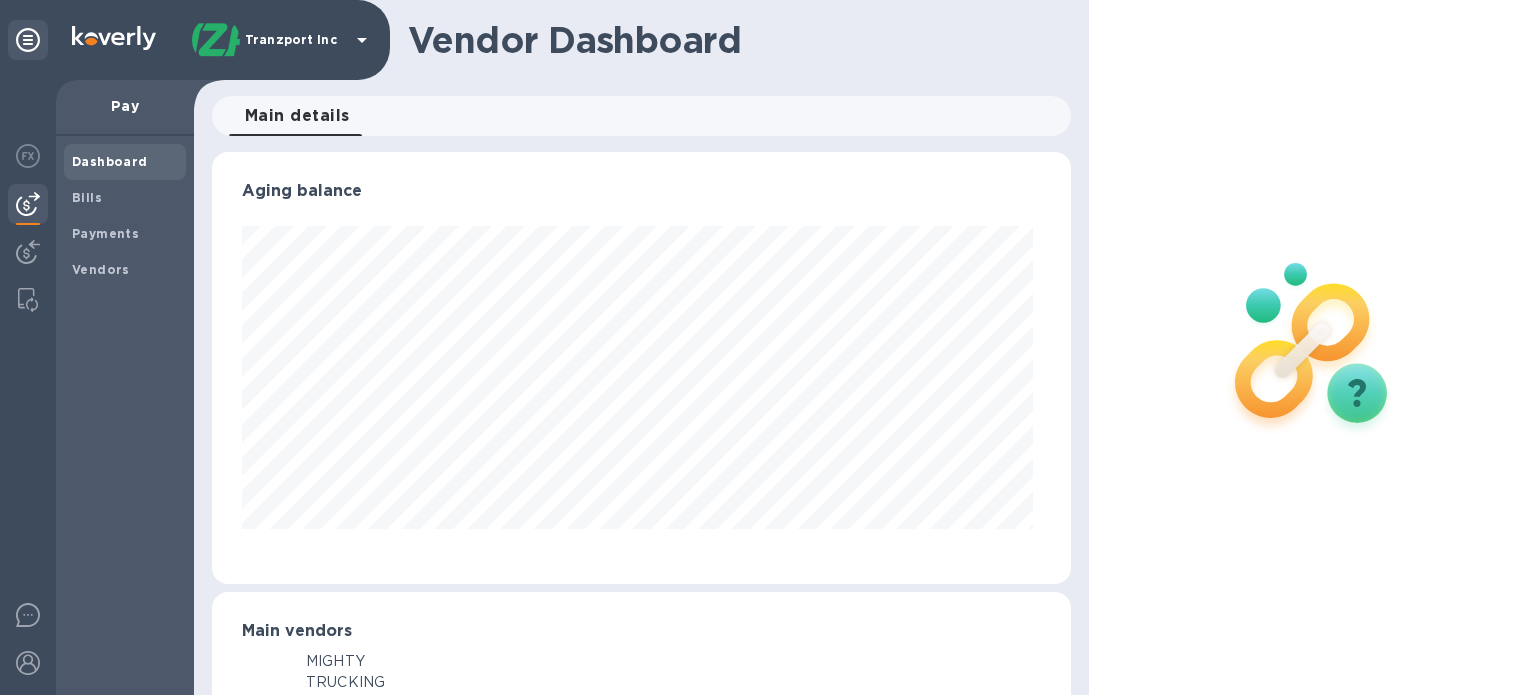 scroll, scrollTop: 999568, scrollLeft: 999149, axis: both 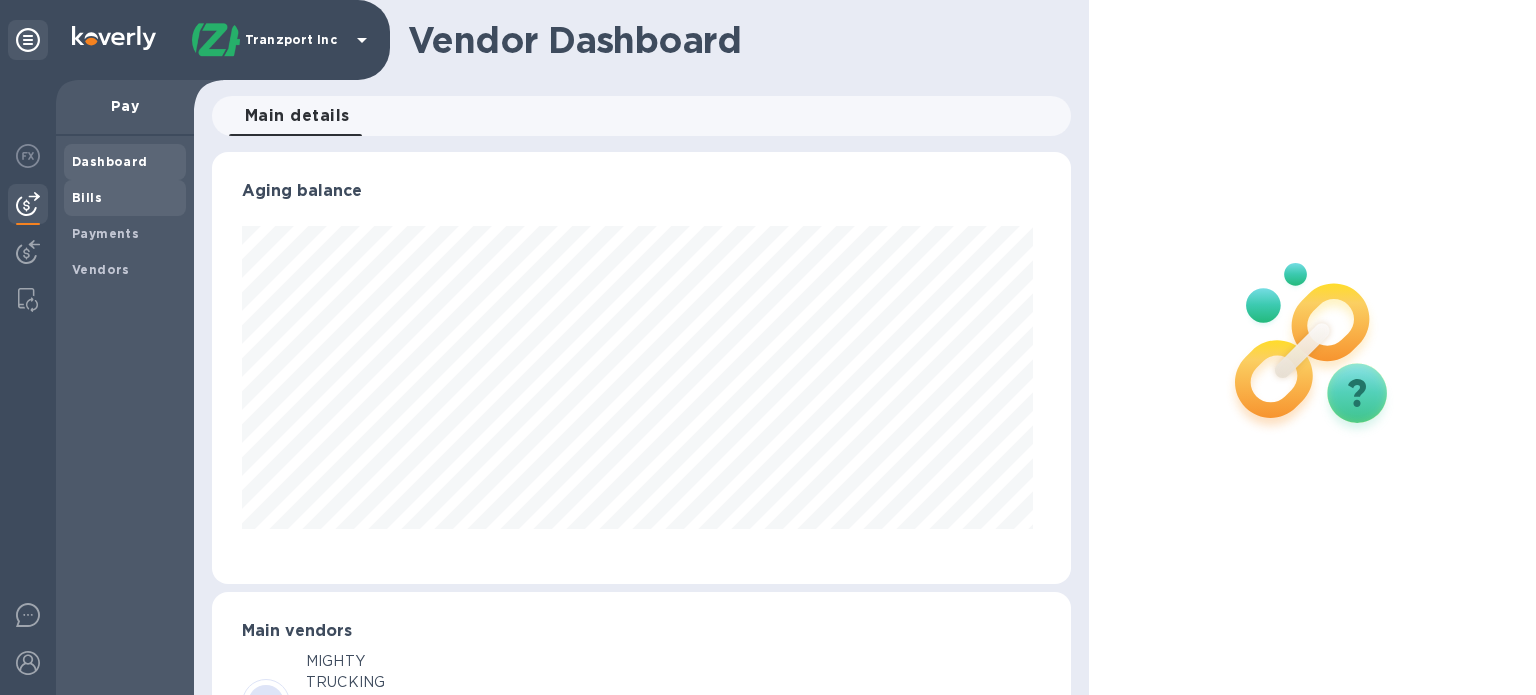 click on "Bills" at bounding box center [125, 198] 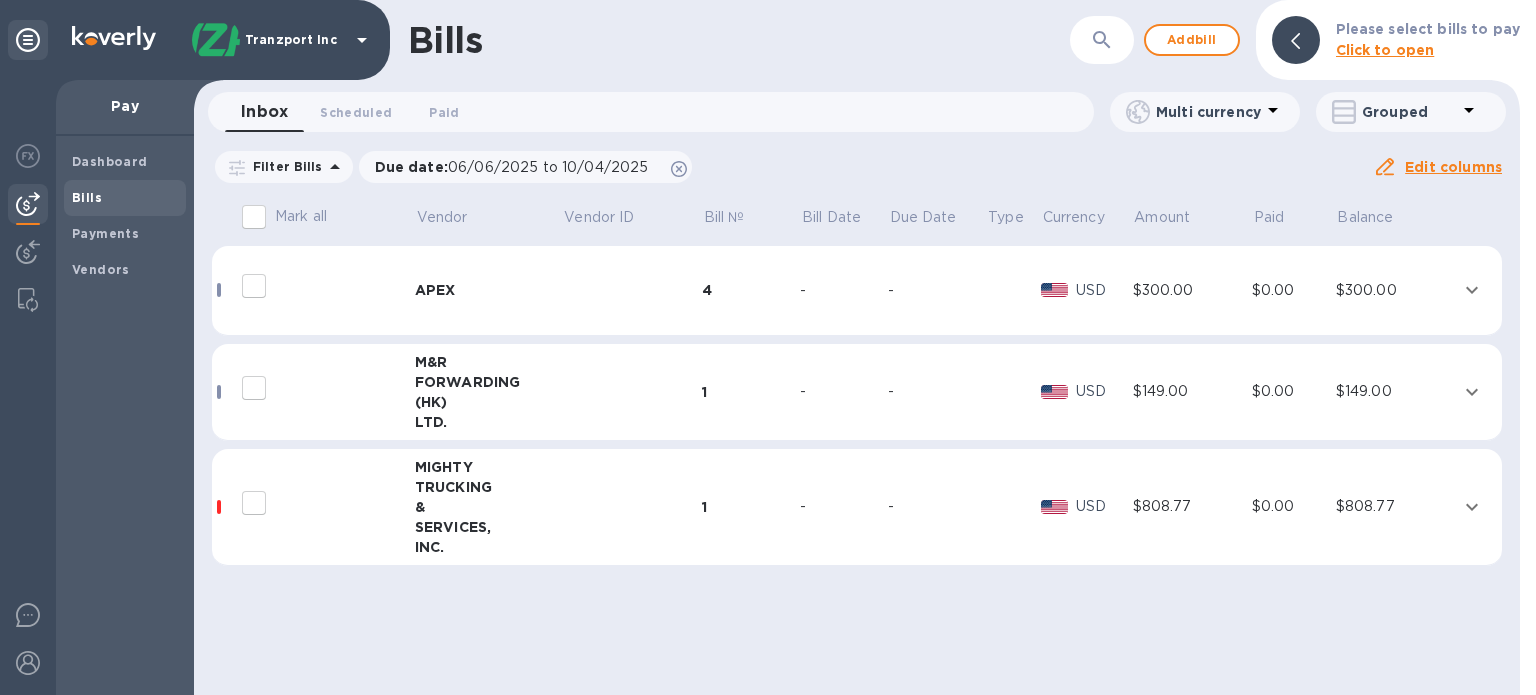 click at bounding box center (254, 503) 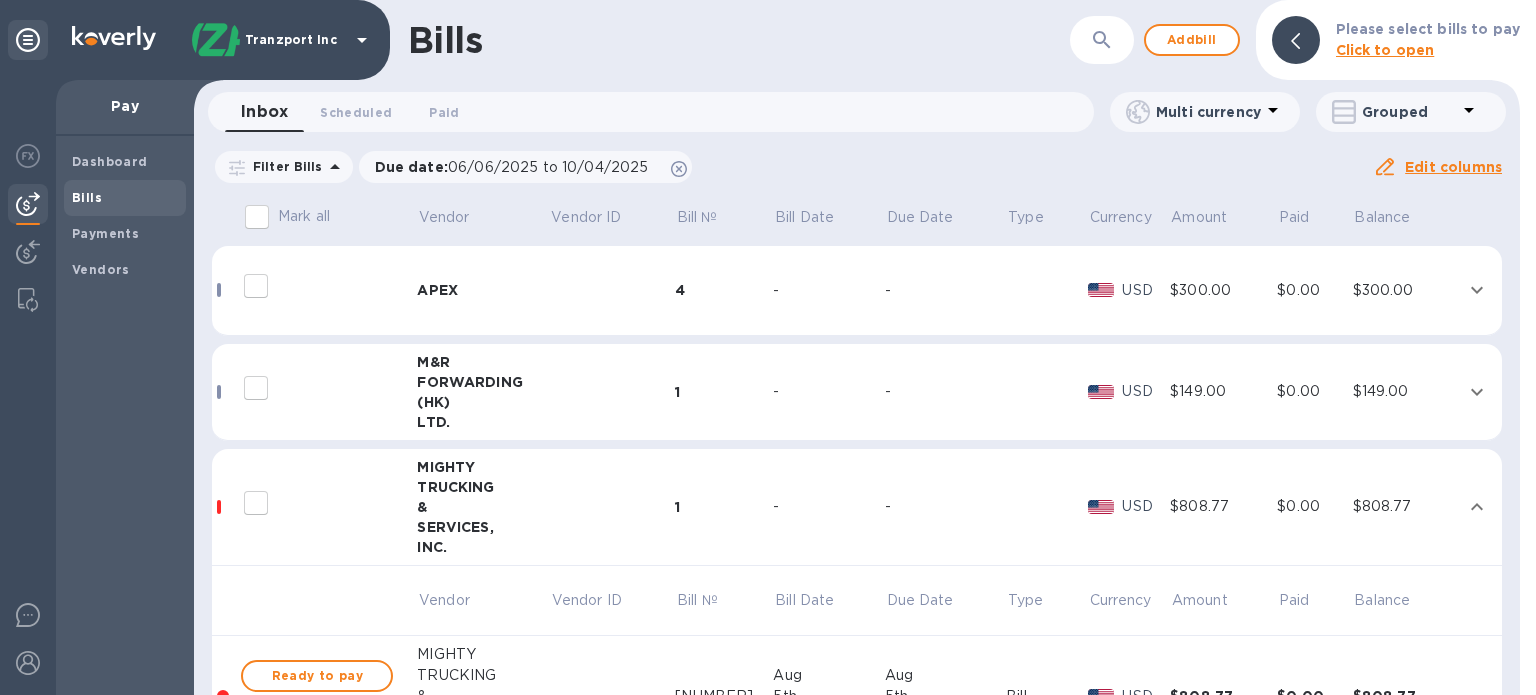 scroll, scrollTop: 128, scrollLeft: 0, axis: vertical 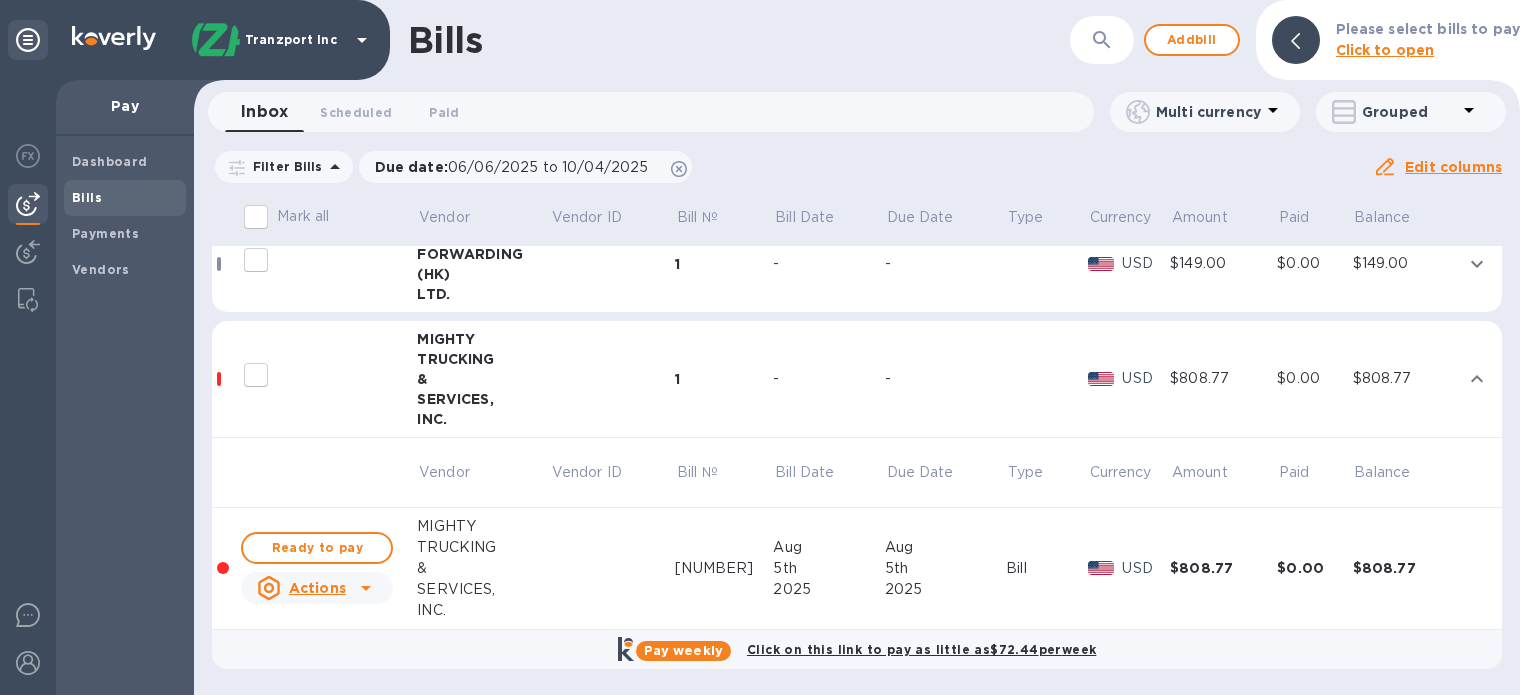 click 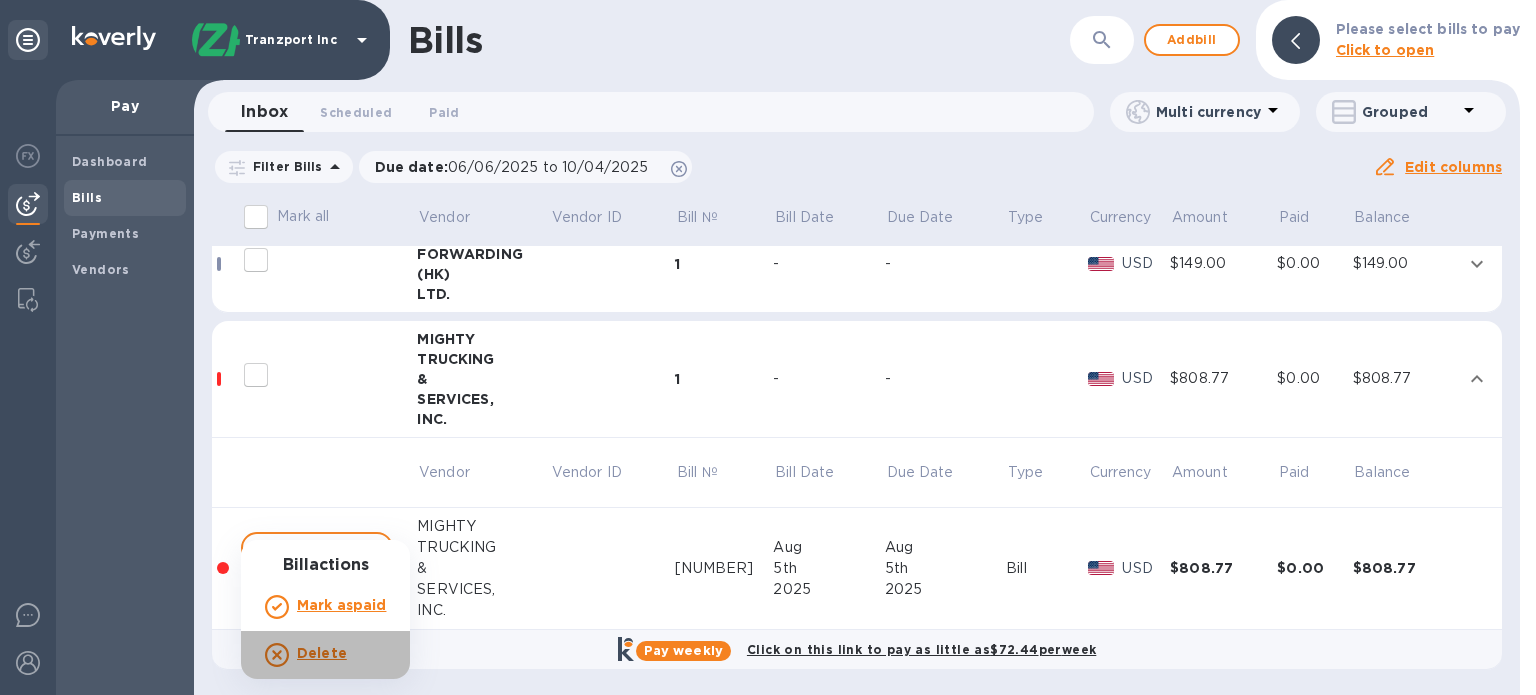 click on "Delete" at bounding box center (322, 653) 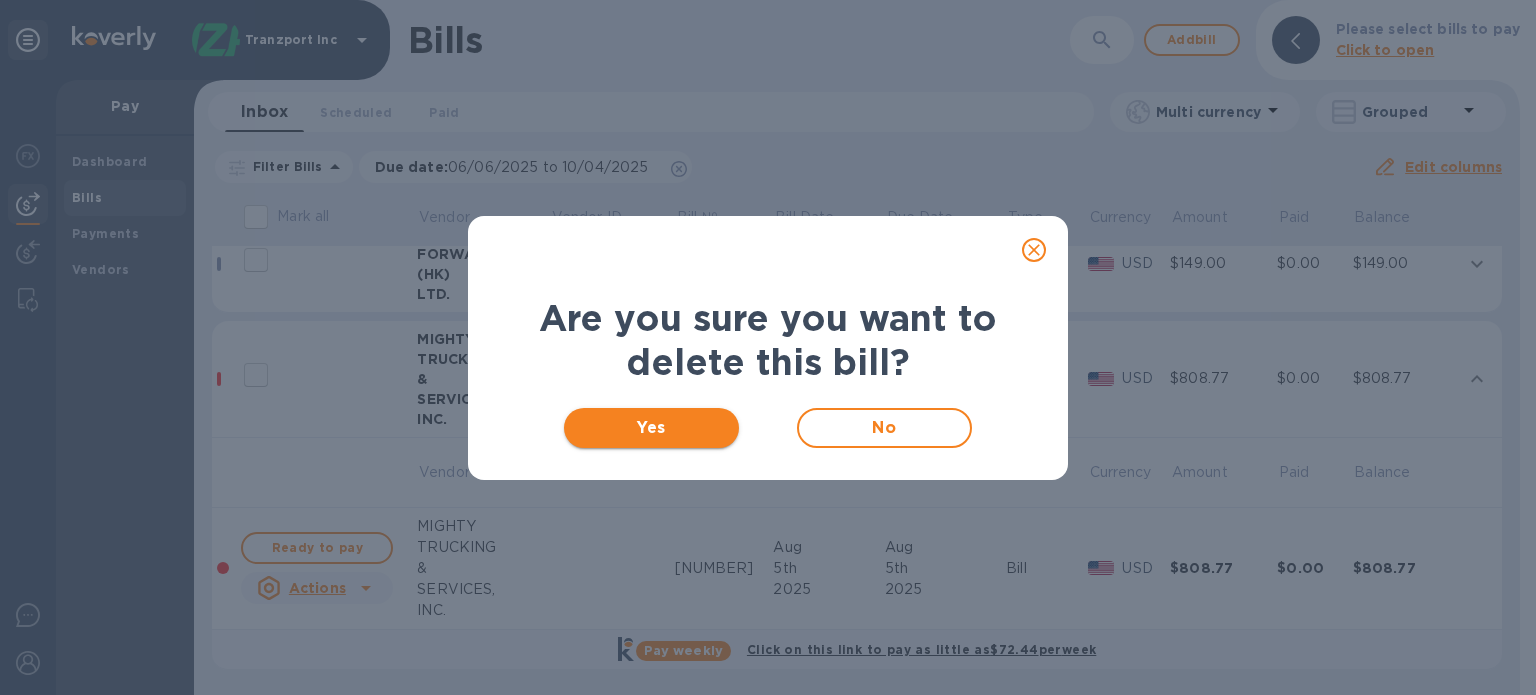 click on "Yes" at bounding box center (651, 428) 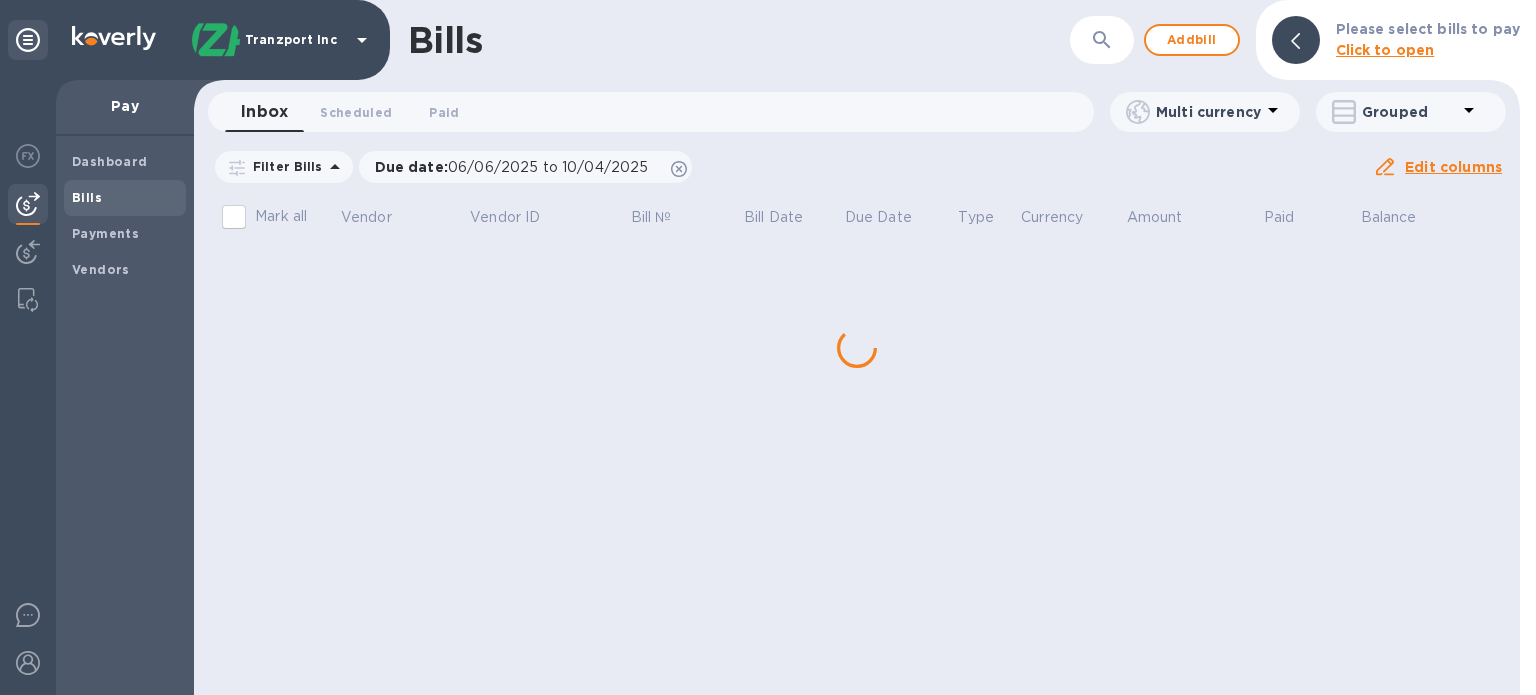scroll, scrollTop: 0, scrollLeft: 0, axis: both 